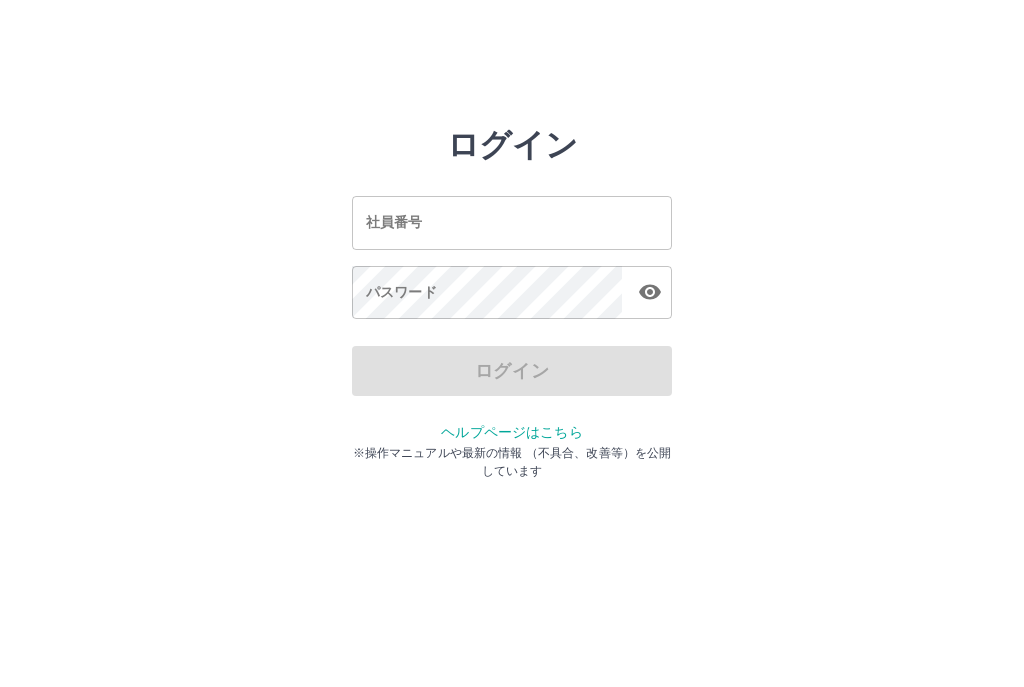 scroll, scrollTop: 0, scrollLeft: 0, axis: both 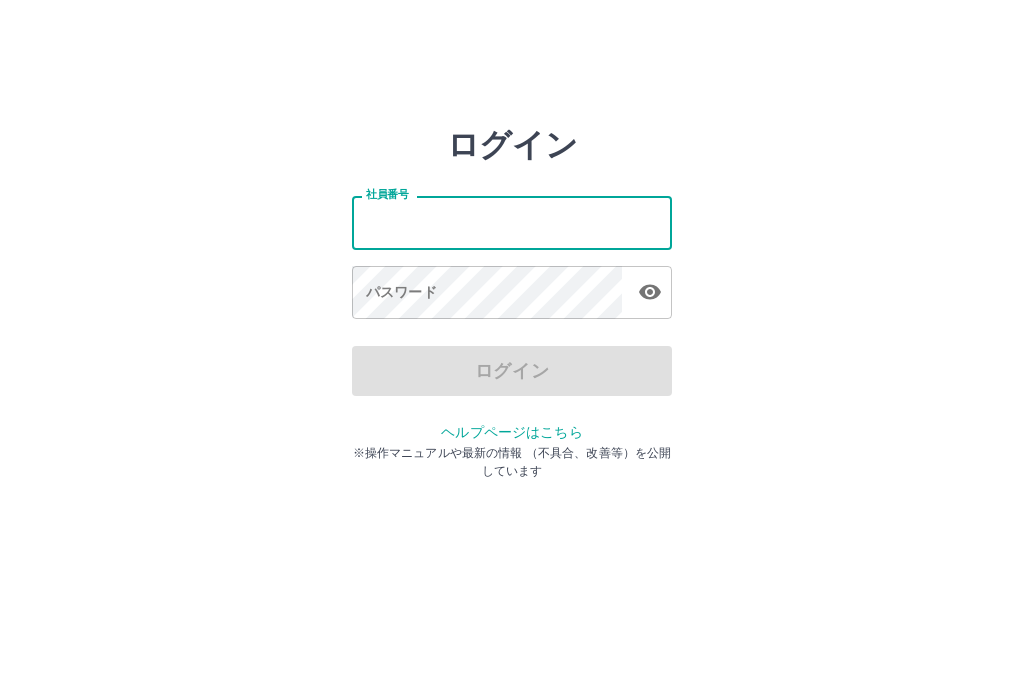 click on "社員番号" at bounding box center [512, 222] 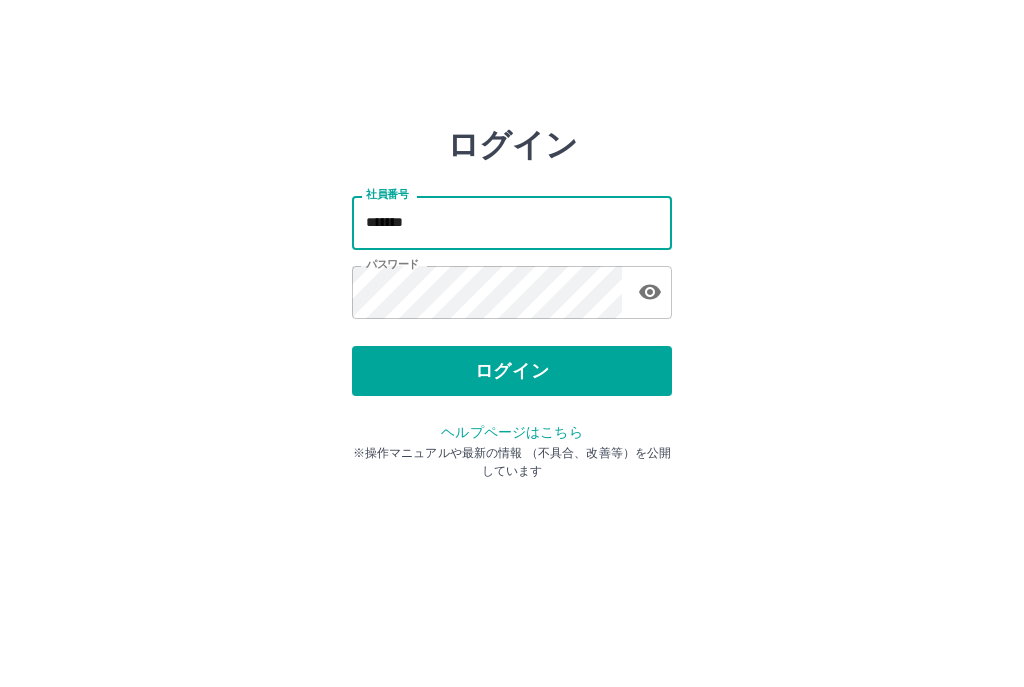 click on "*******" at bounding box center [512, 222] 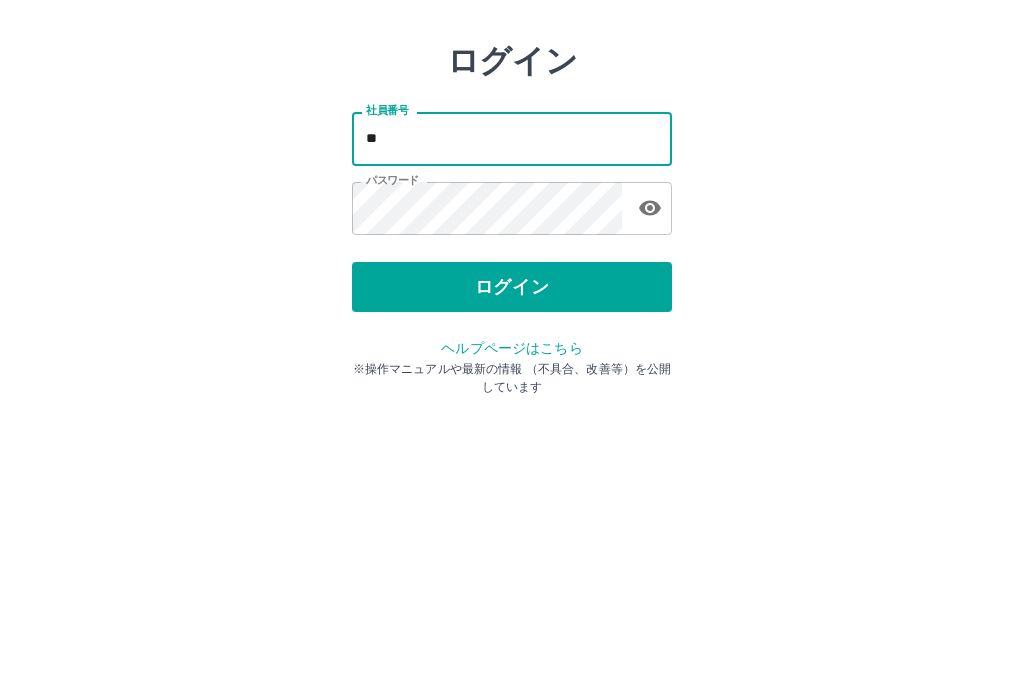 type on "*" 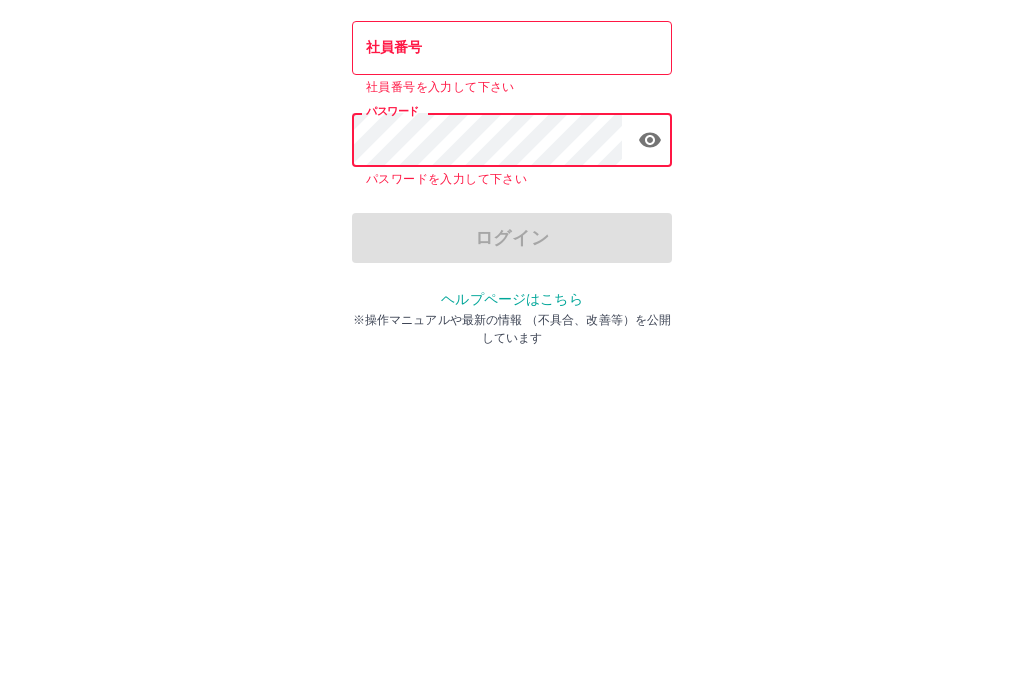 click on "社員番号" at bounding box center (512, 222) 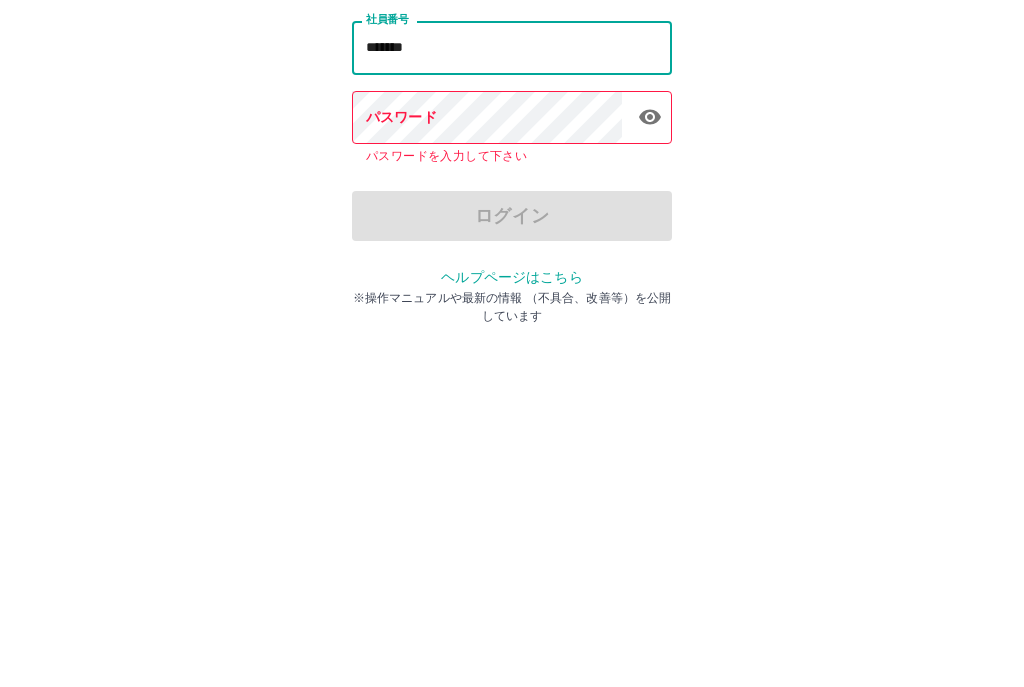type on "*******" 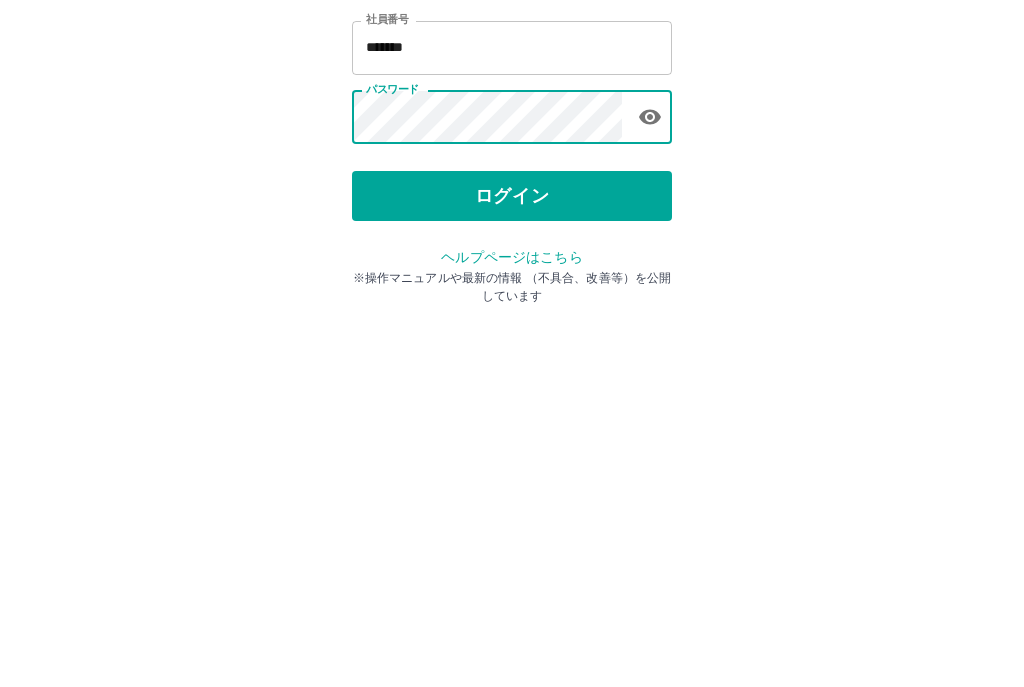 click on "ログイン" at bounding box center (512, 371) 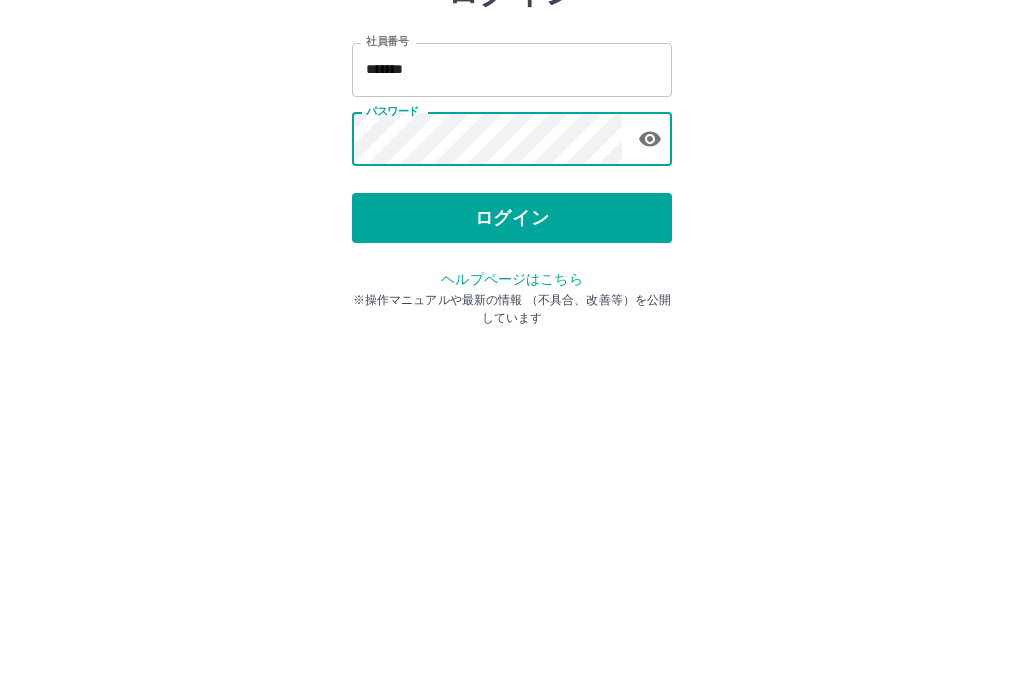click on "ログイン" at bounding box center (512, 371) 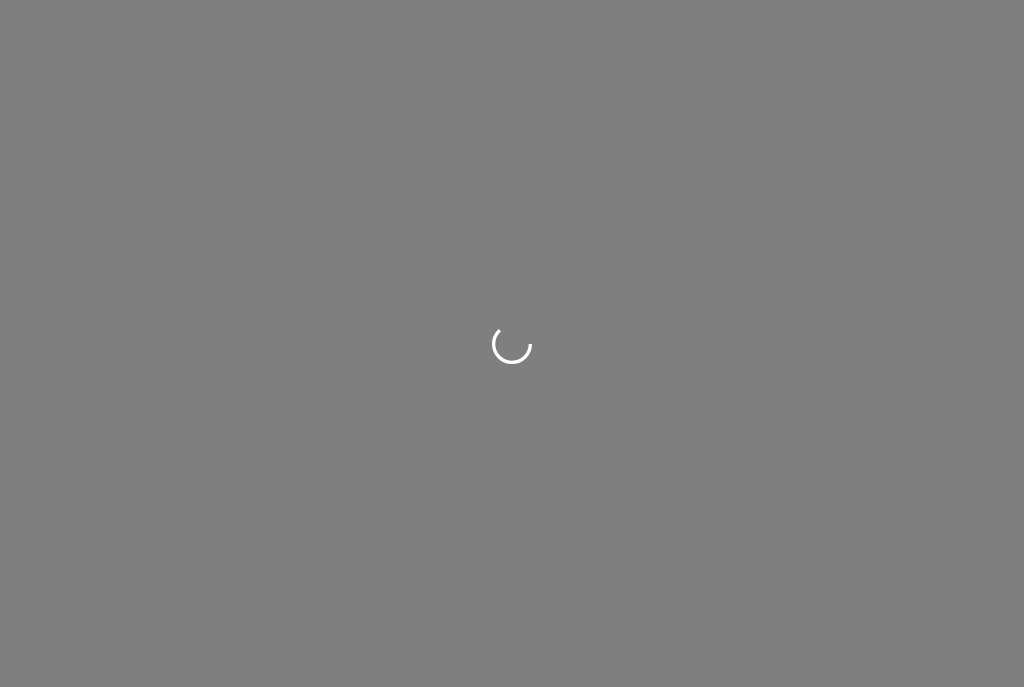 scroll, scrollTop: 0, scrollLeft: 0, axis: both 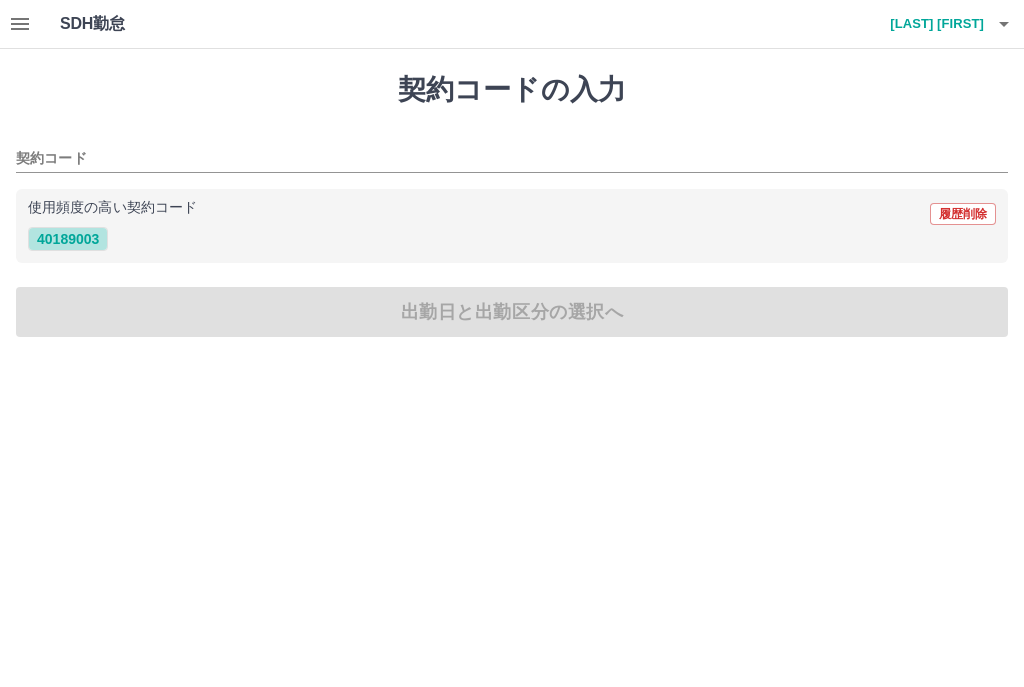 click on "40189003" at bounding box center [68, 239] 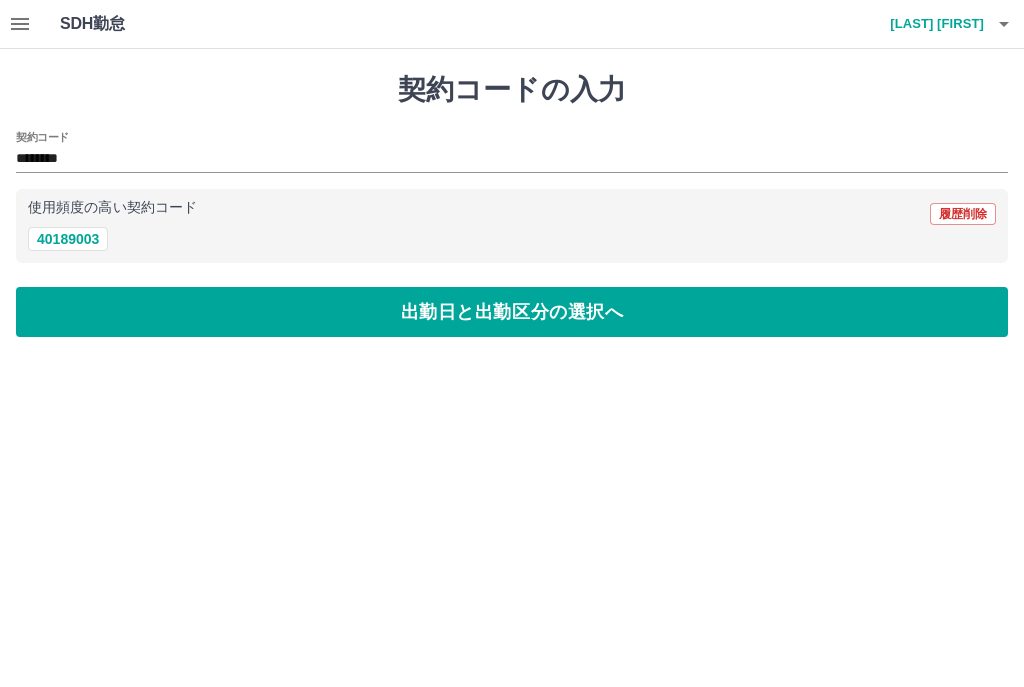 click on "出勤日と出勤区分の選択へ" at bounding box center [512, 312] 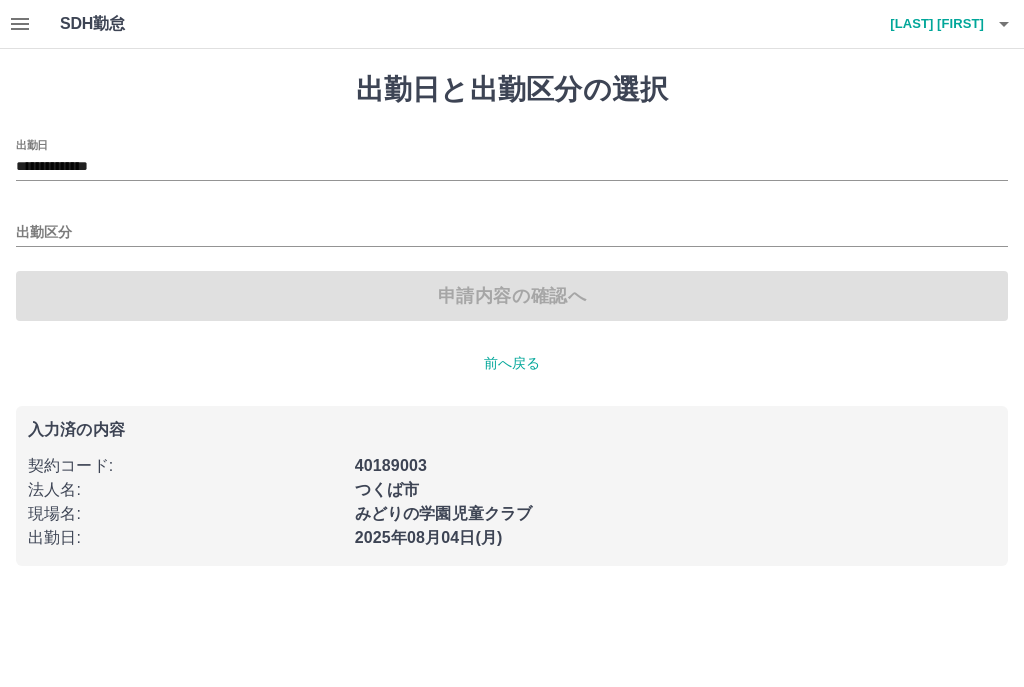 click on "出勤区分" at bounding box center (512, 233) 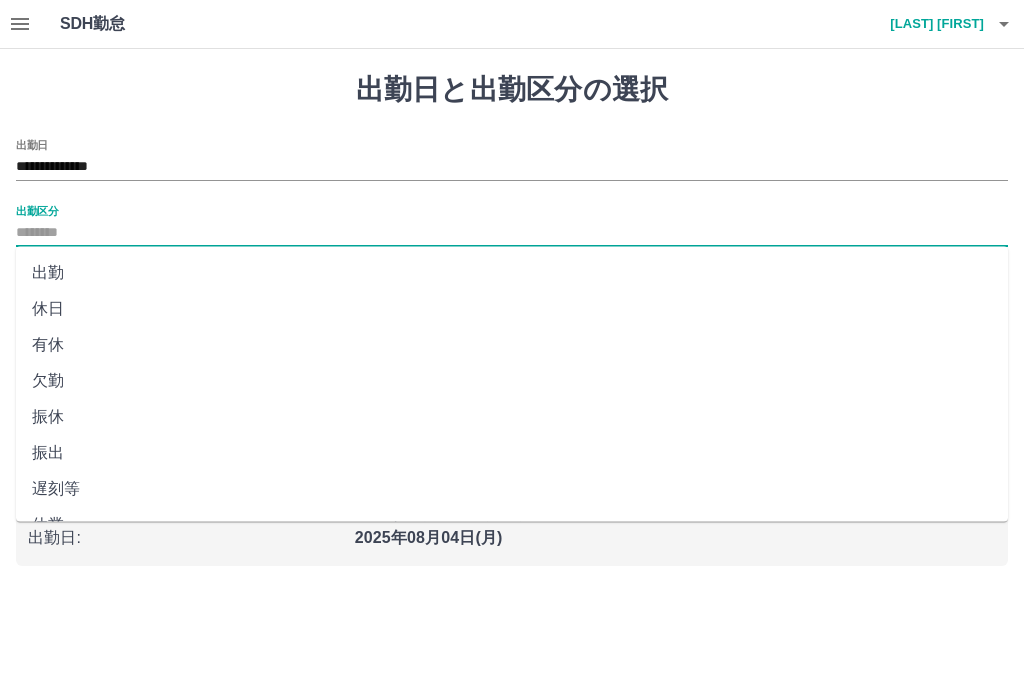 click on "出勤" at bounding box center [512, 273] 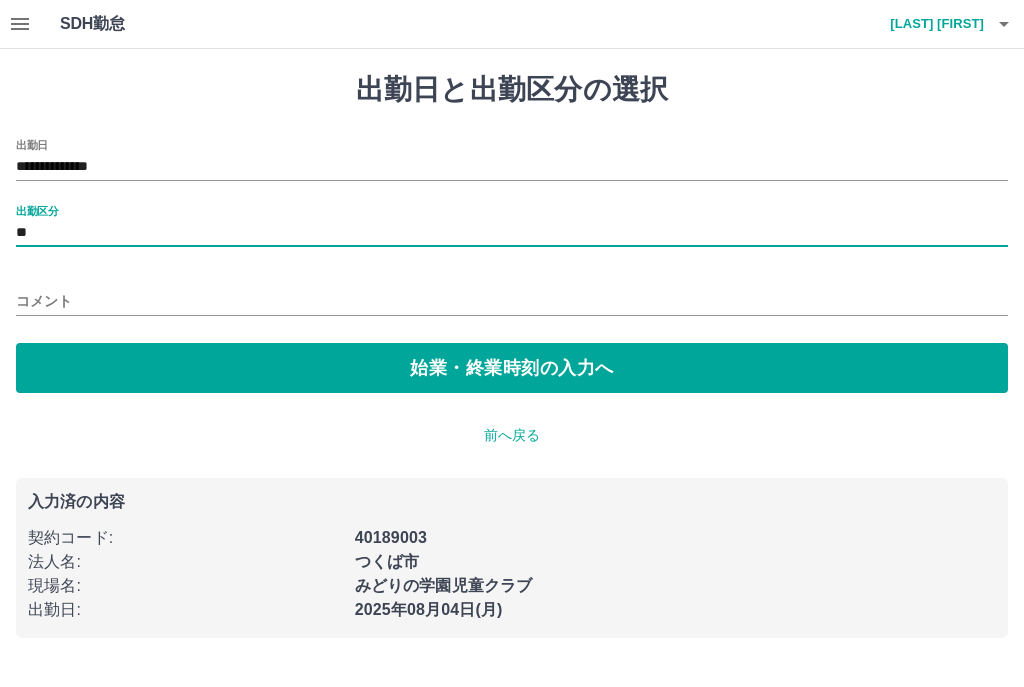click on "コメント" at bounding box center [512, 301] 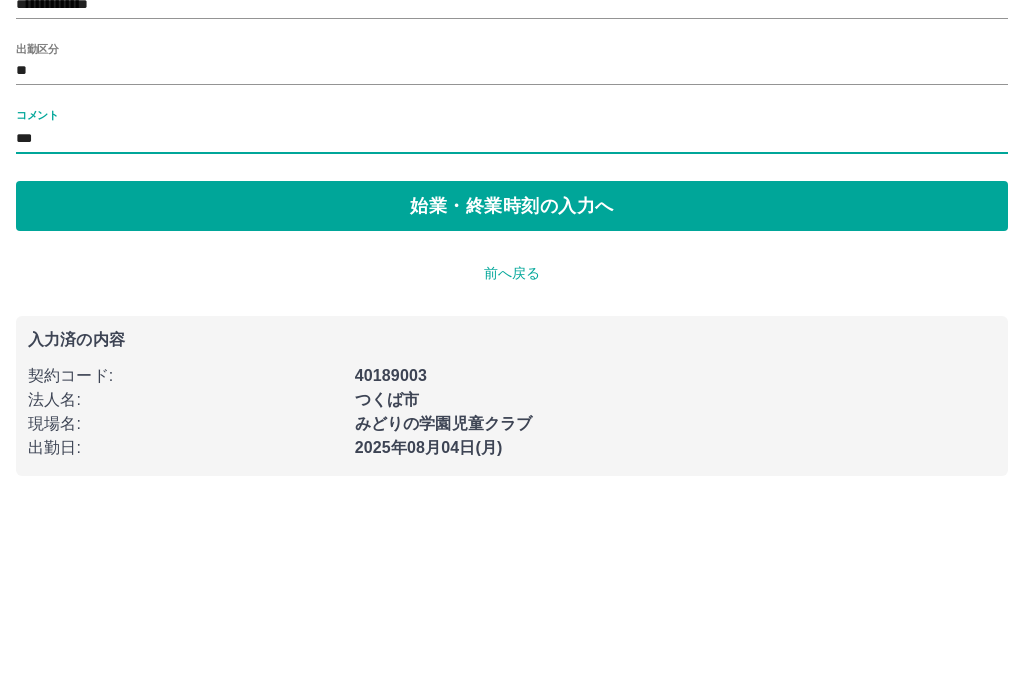 type on "***" 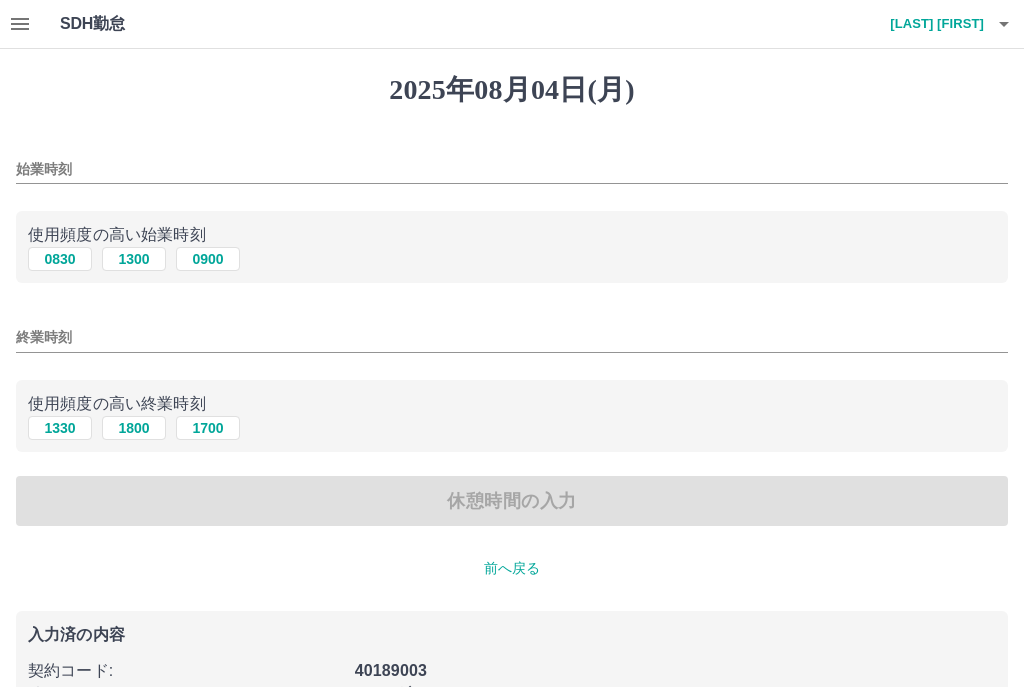 click on "始業時刻" at bounding box center [512, 169] 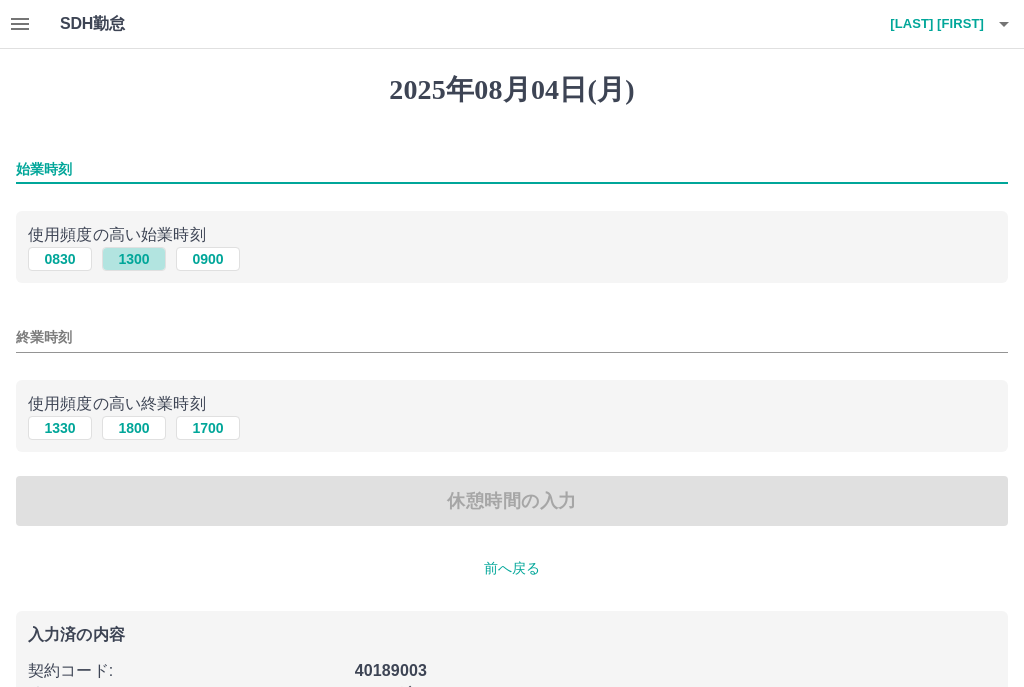 click on "1300" at bounding box center [134, 259] 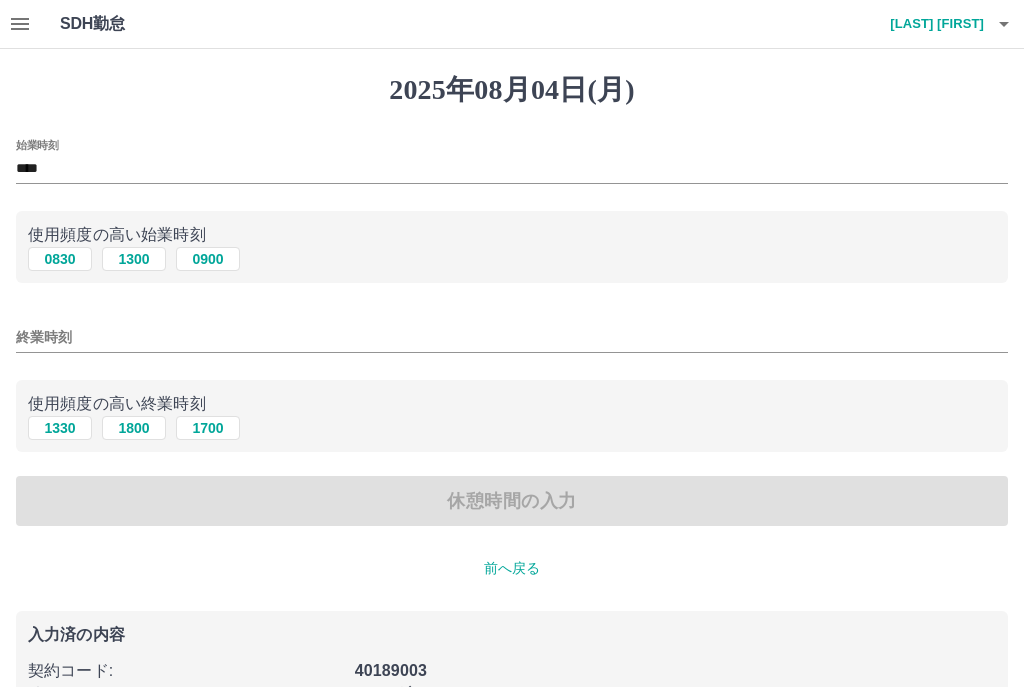 click on "終業時刻" at bounding box center (512, 337) 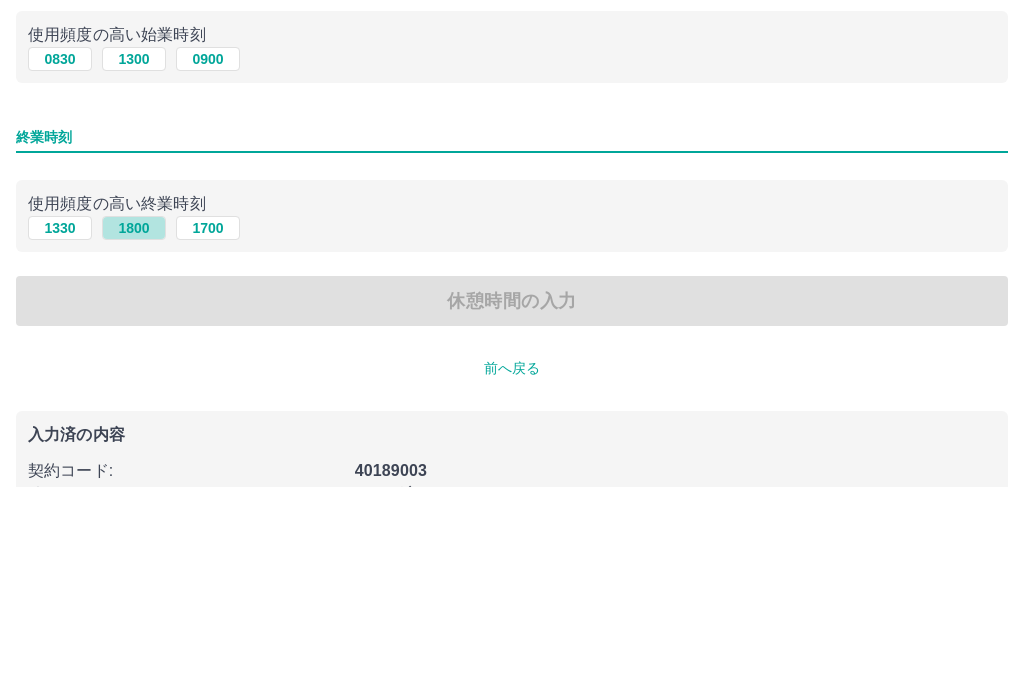 click on "1800" at bounding box center [134, 428] 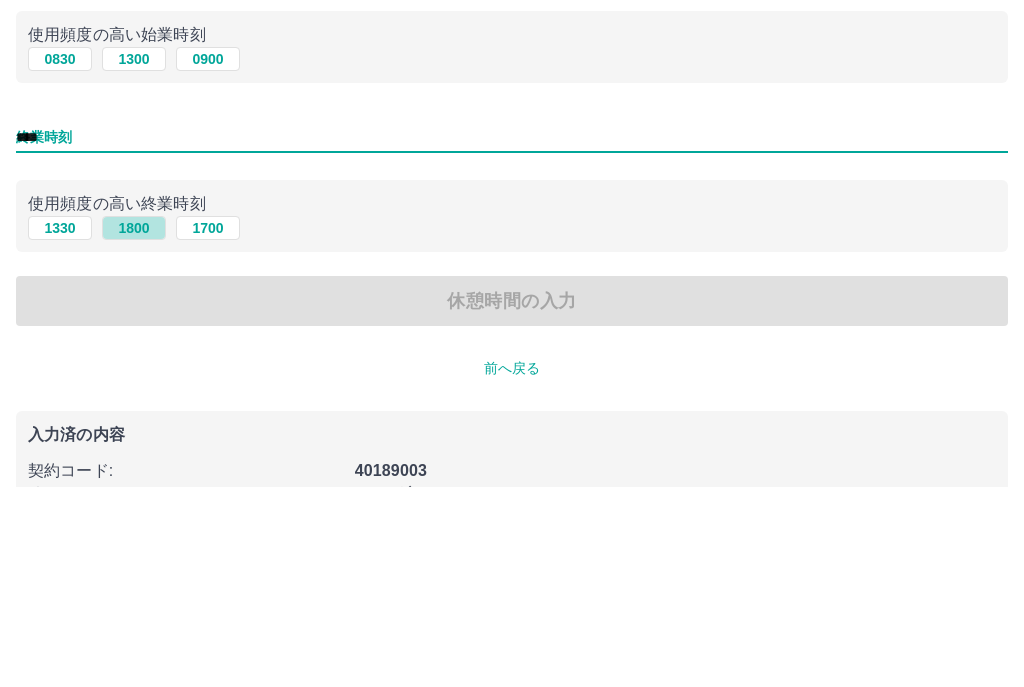 scroll, scrollTop: 158, scrollLeft: 0, axis: vertical 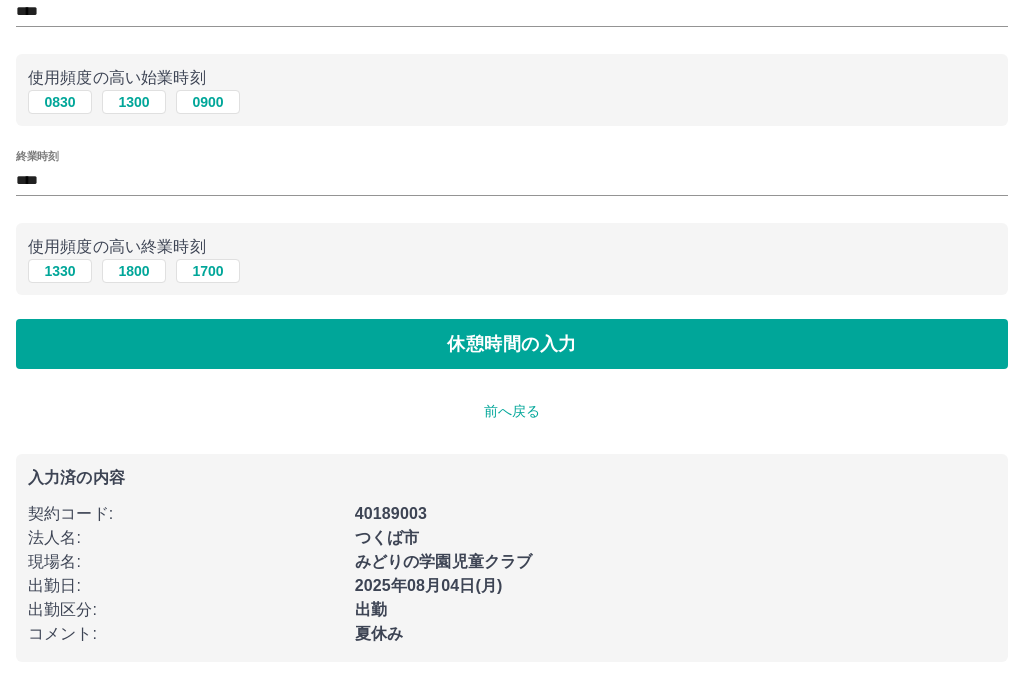 click on "休憩時間の入力" at bounding box center [512, 345] 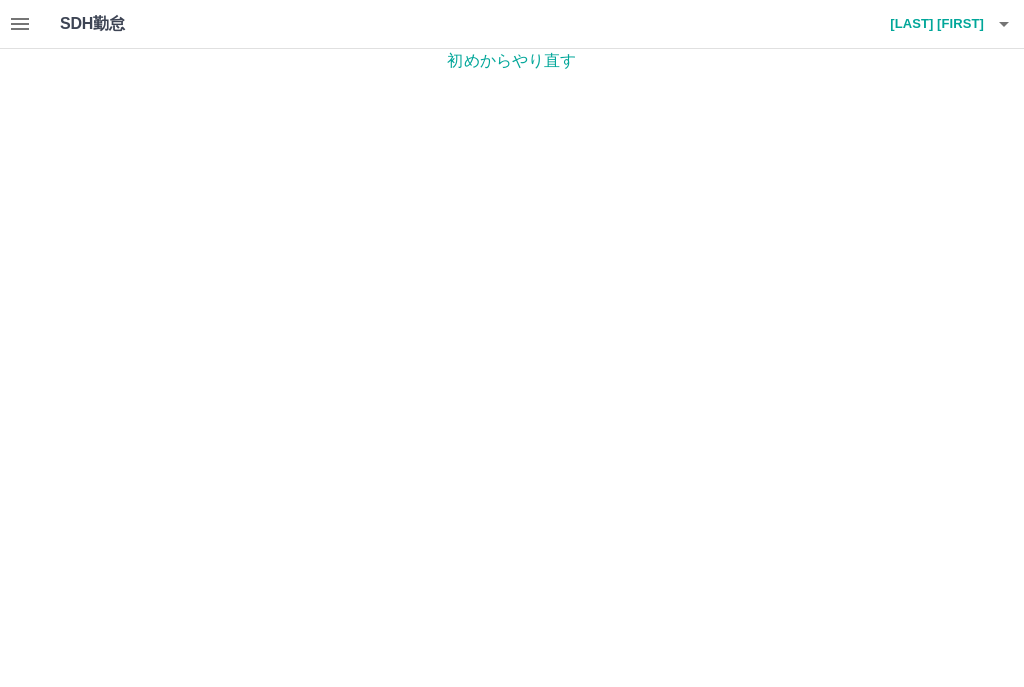 scroll, scrollTop: 0, scrollLeft: 0, axis: both 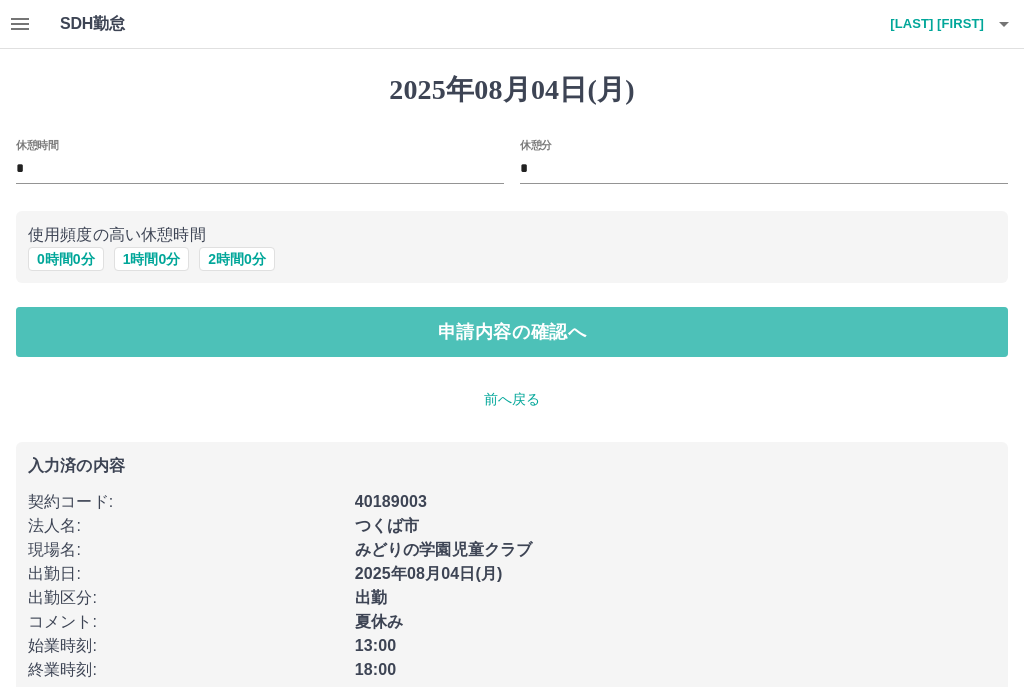 click on "申請内容の確認へ" at bounding box center (512, 332) 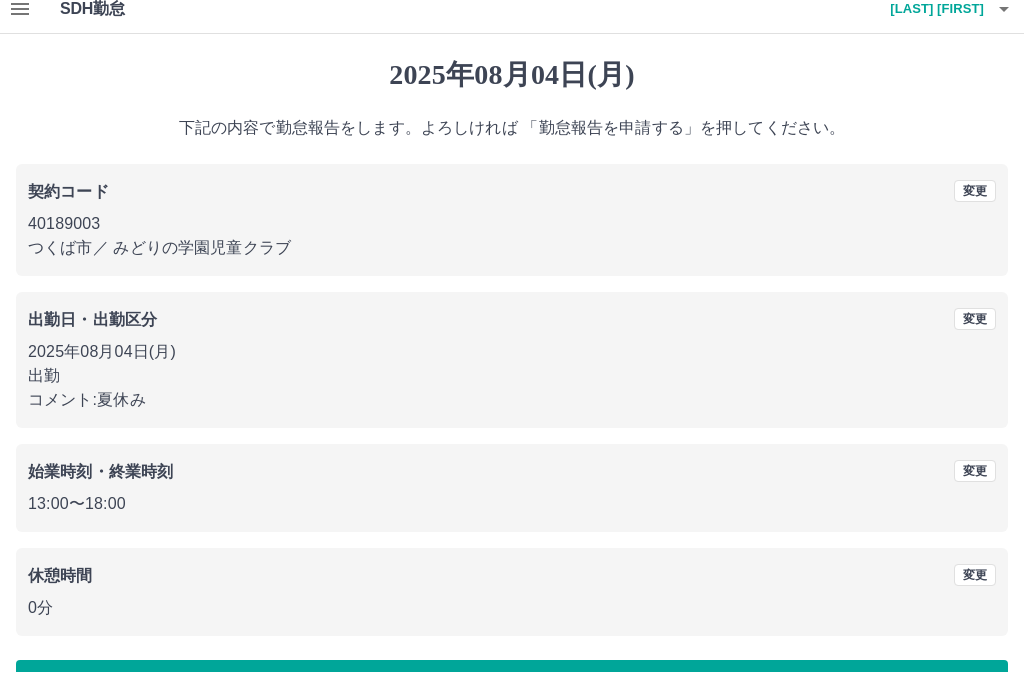 scroll, scrollTop: 25, scrollLeft: 0, axis: vertical 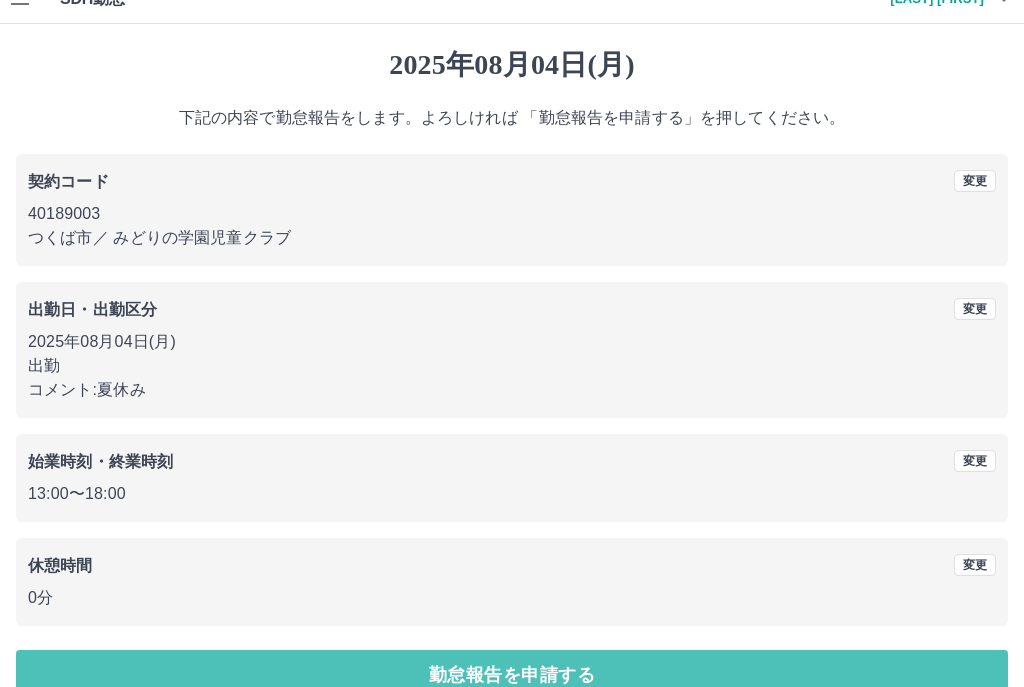 click on "勤怠報告を申請する" at bounding box center (512, 675) 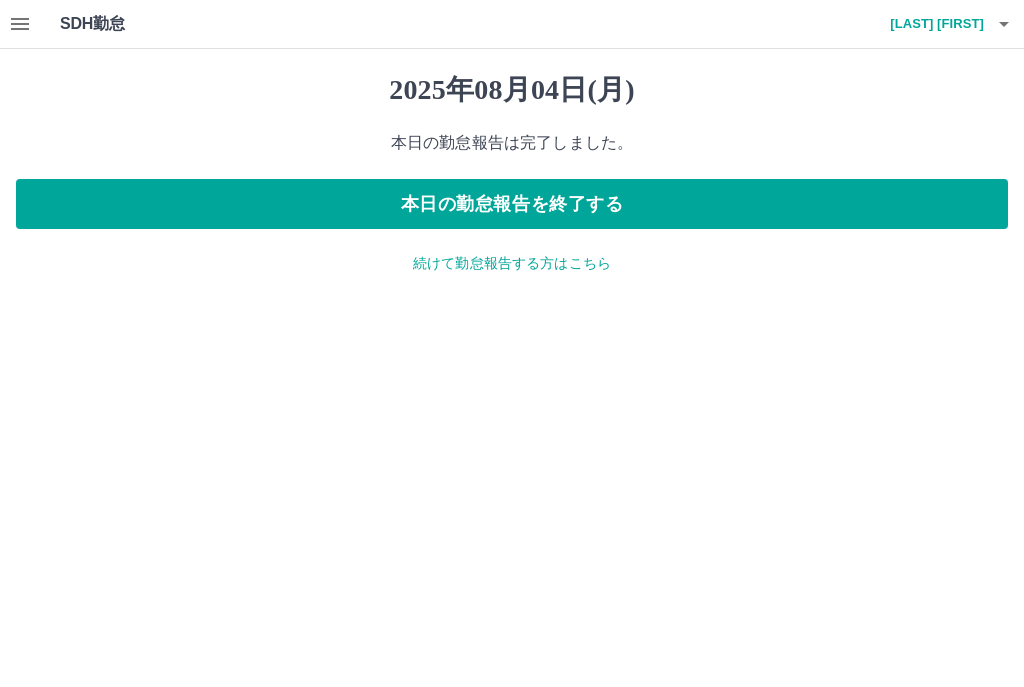 scroll, scrollTop: 0, scrollLeft: 0, axis: both 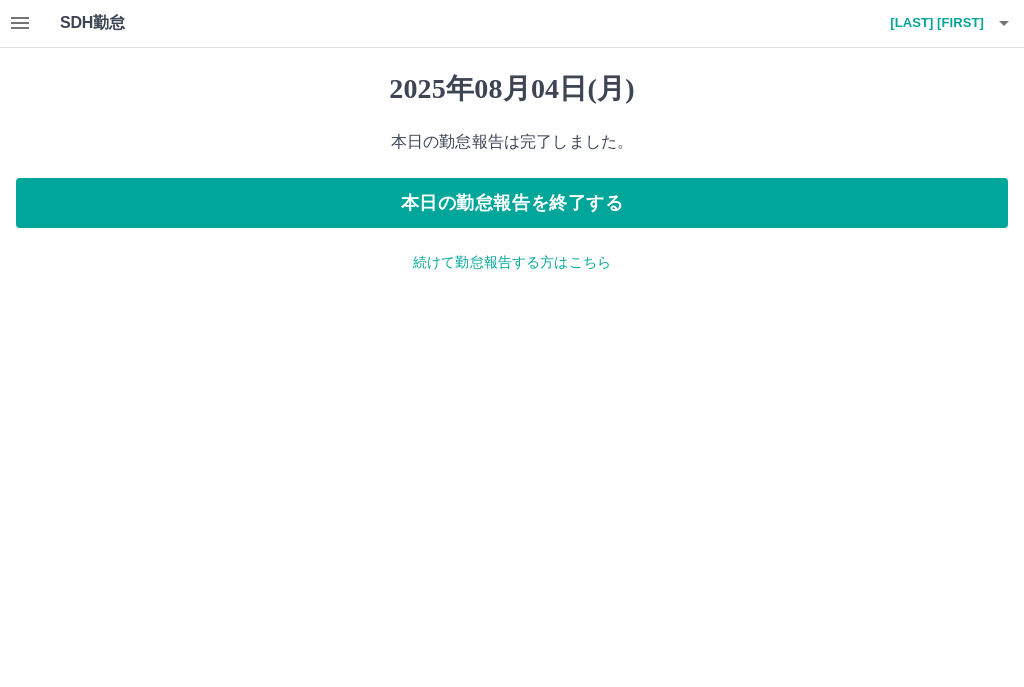 click on "続けて勤怠報告する方はこちら" at bounding box center [512, 263] 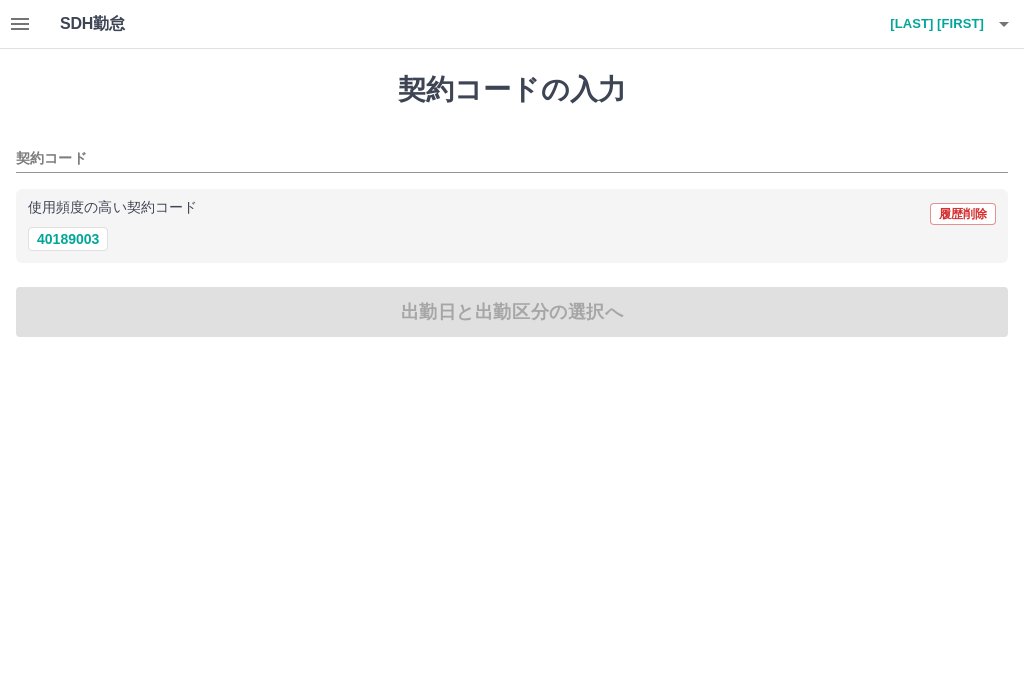 click on "40189003" at bounding box center (68, 239) 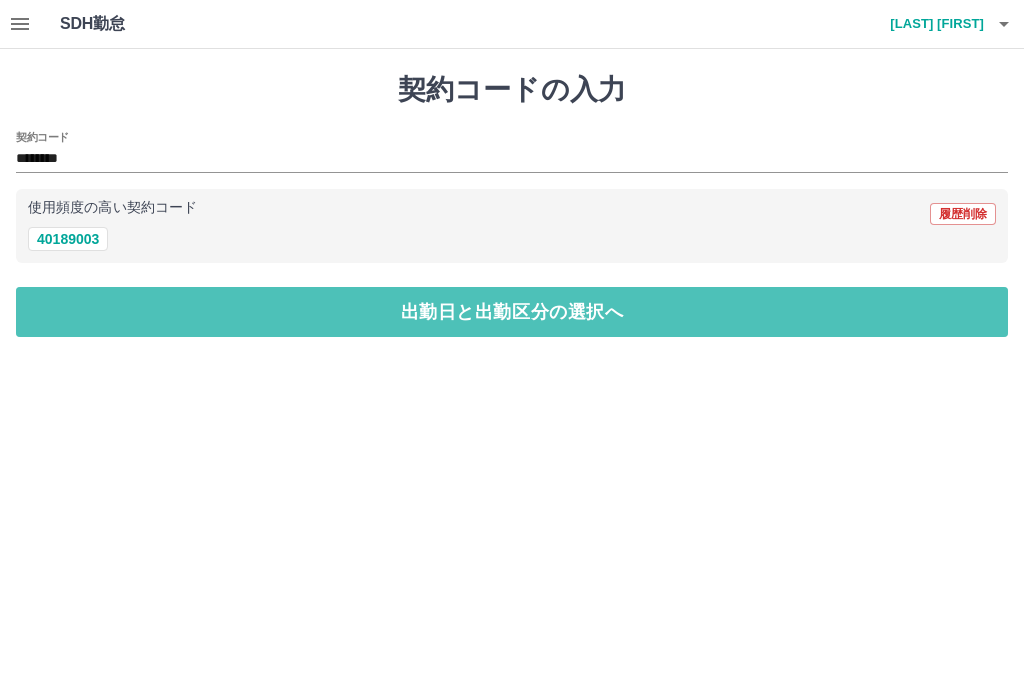 click on "出勤日と出勤区分の選択へ" at bounding box center [512, 312] 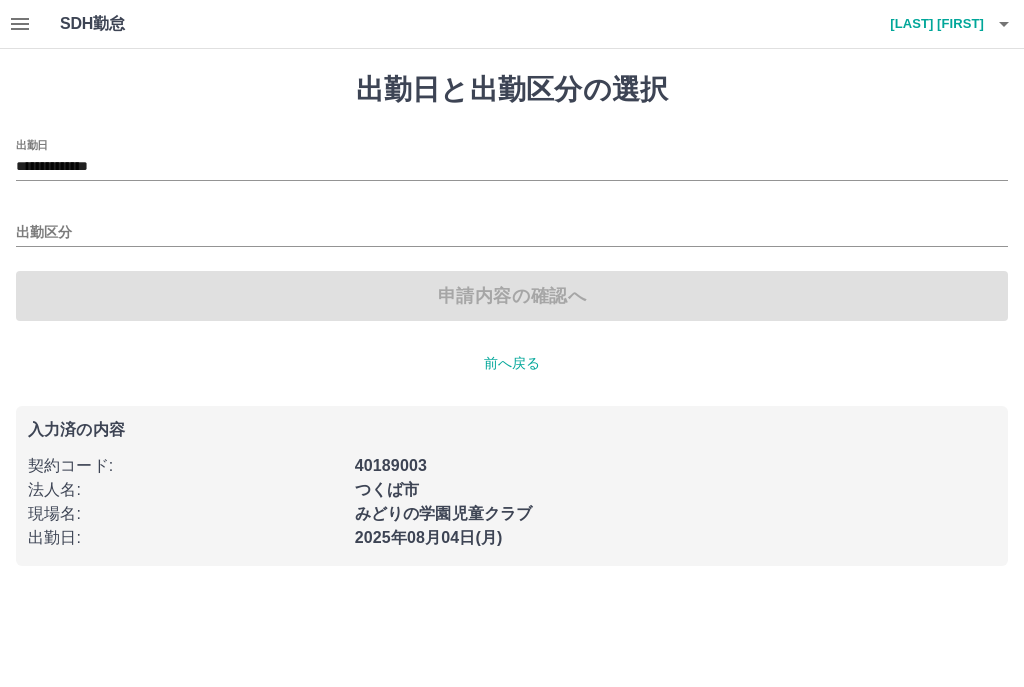 click on "**********" at bounding box center [512, 167] 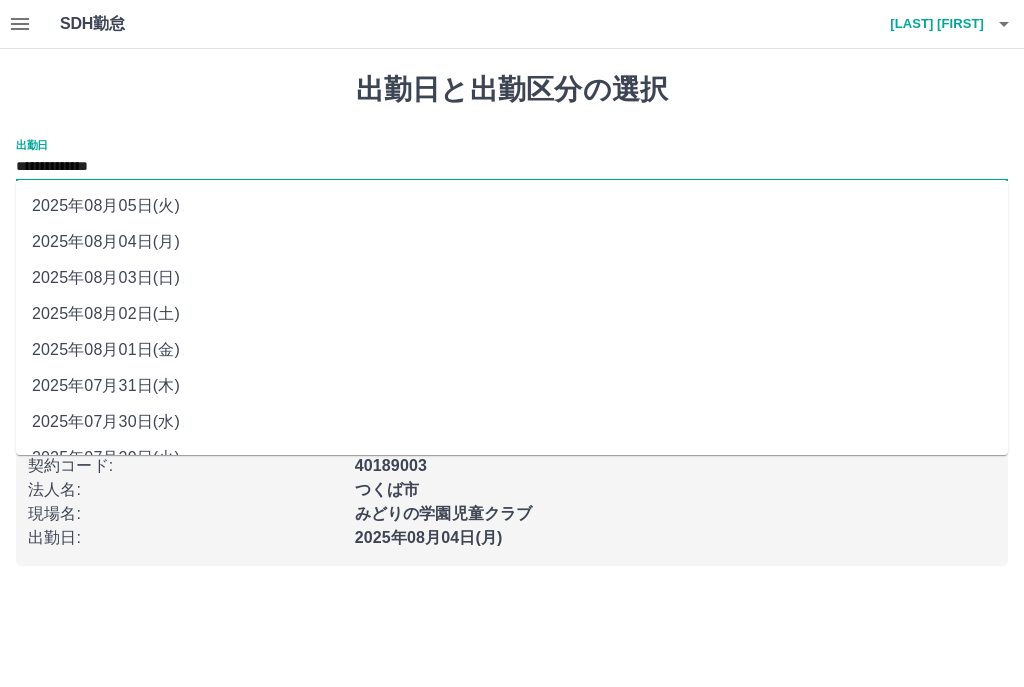 click on "2025年08月01日(金)" at bounding box center (512, 350) 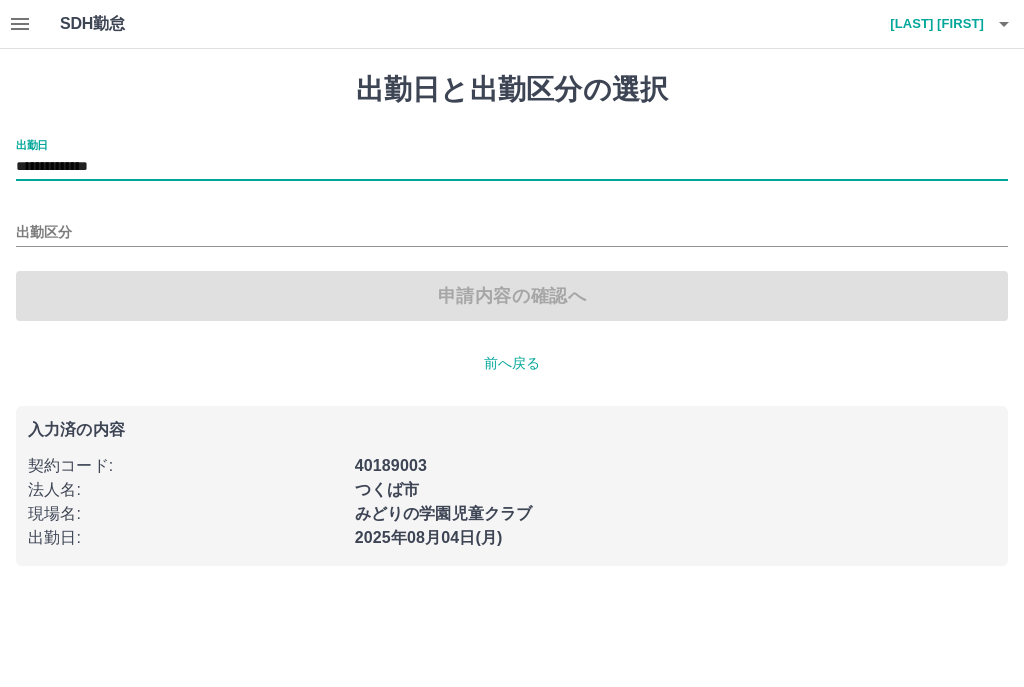 click on "出勤区分" at bounding box center [512, 233] 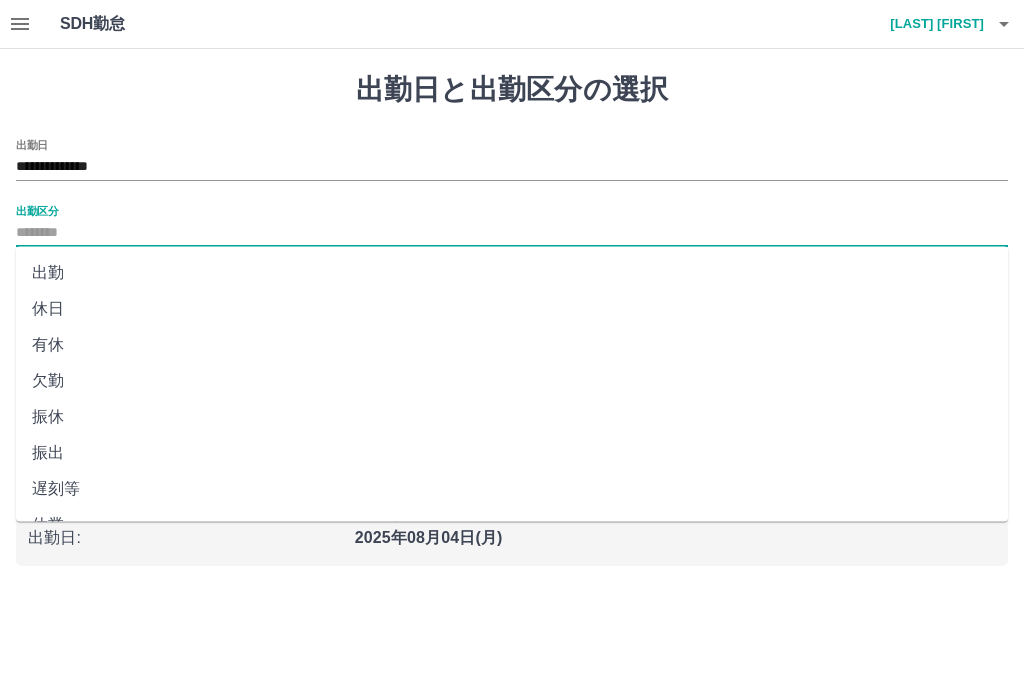 click on "休日" at bounding box center (512, 309) 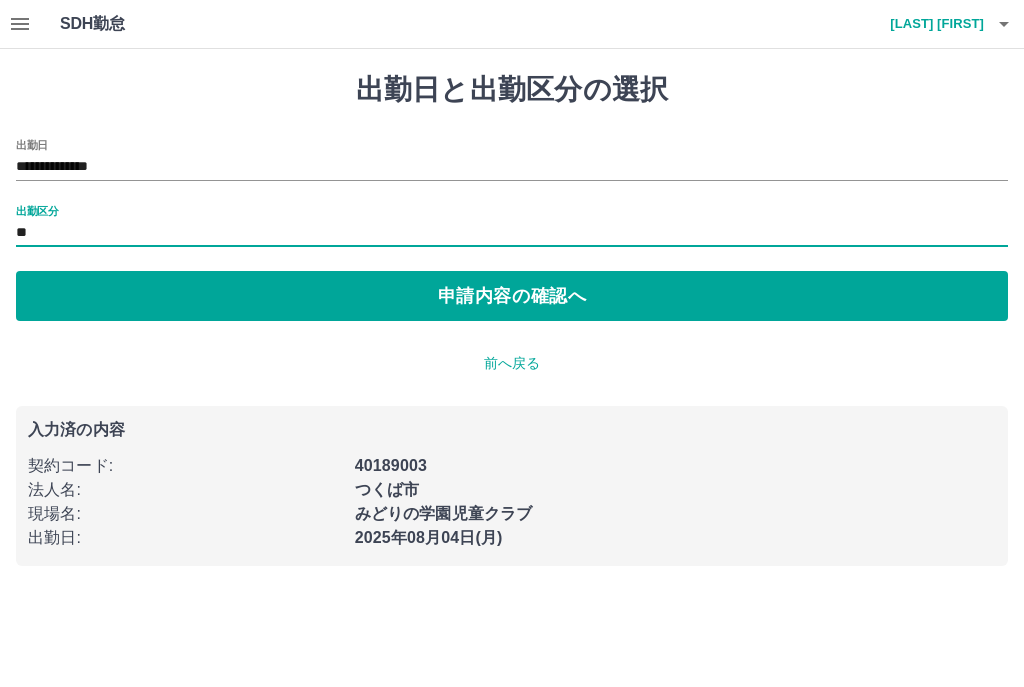 click on "申請内容の確認へ" at bounding box center (512, 296) 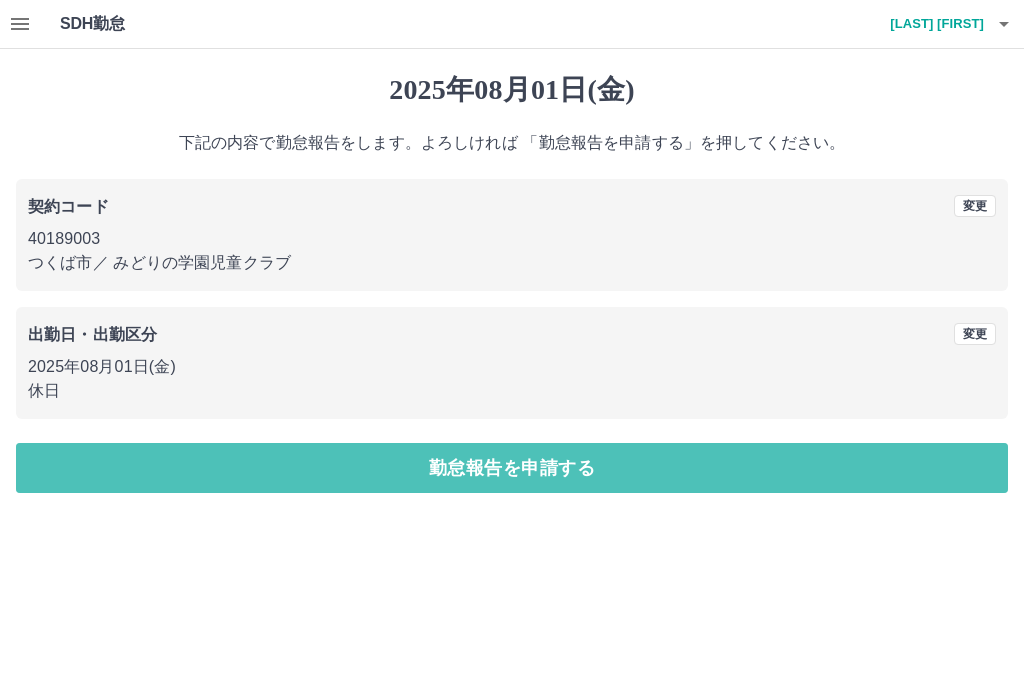click on "勤怠報告を申請する" at bounding box center (512, 468) 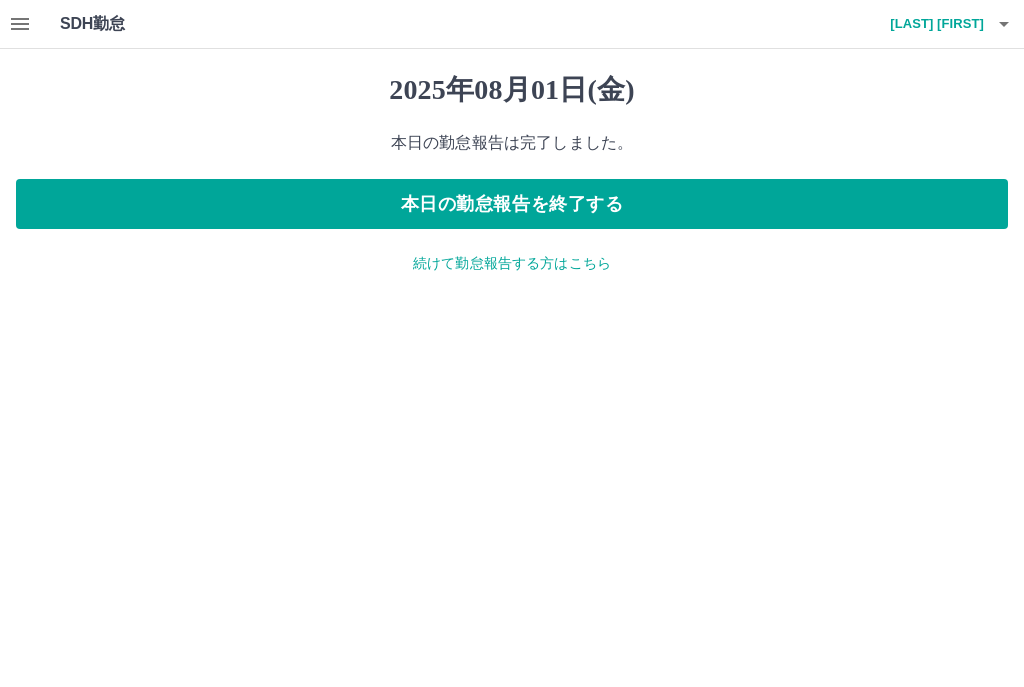 click on "続けて勤怠報告する方はこちら" at bounding box center [512, 263] 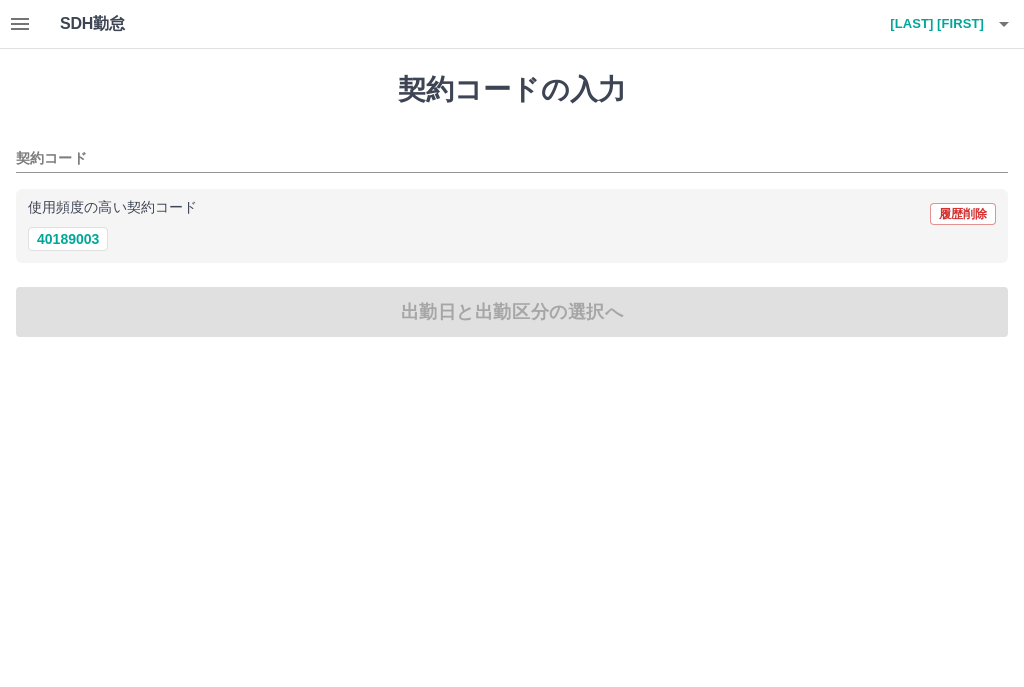 click on "40189003" at bounding box center [68, 239] 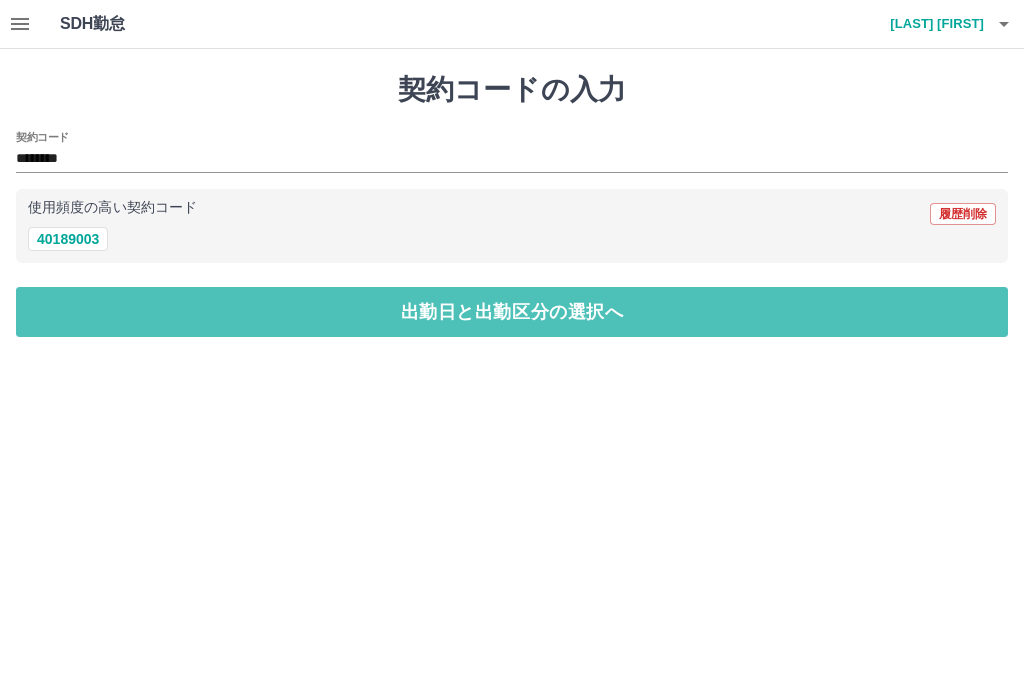 click on "出勤日と出勤区分の選択へ" at bounding box center (512, 312) 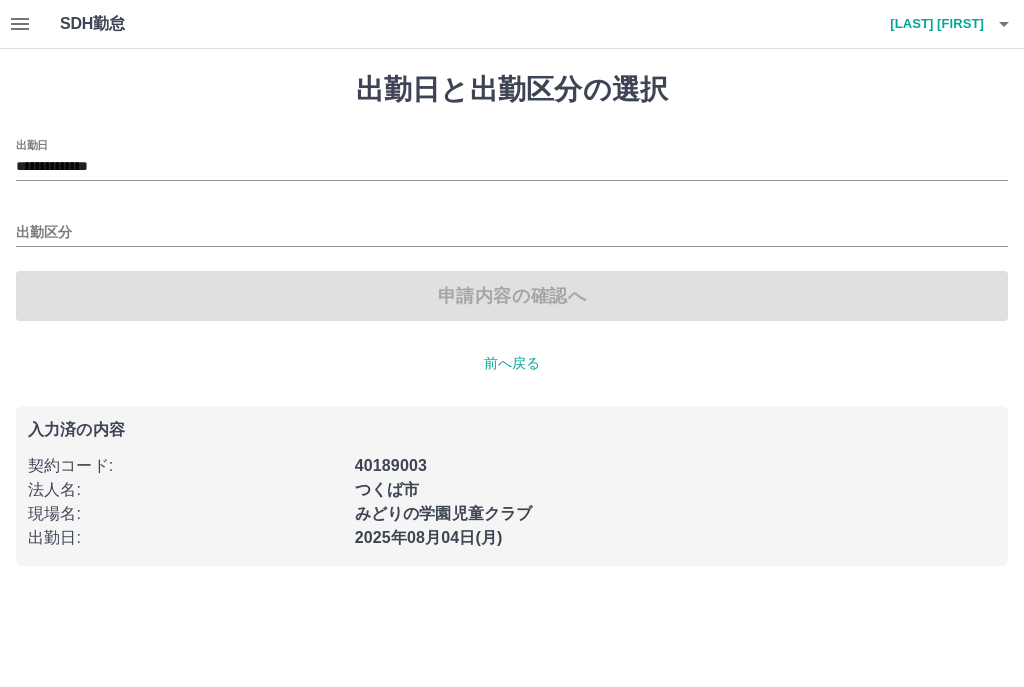 click on "**********" at bounding box center [512, 160] 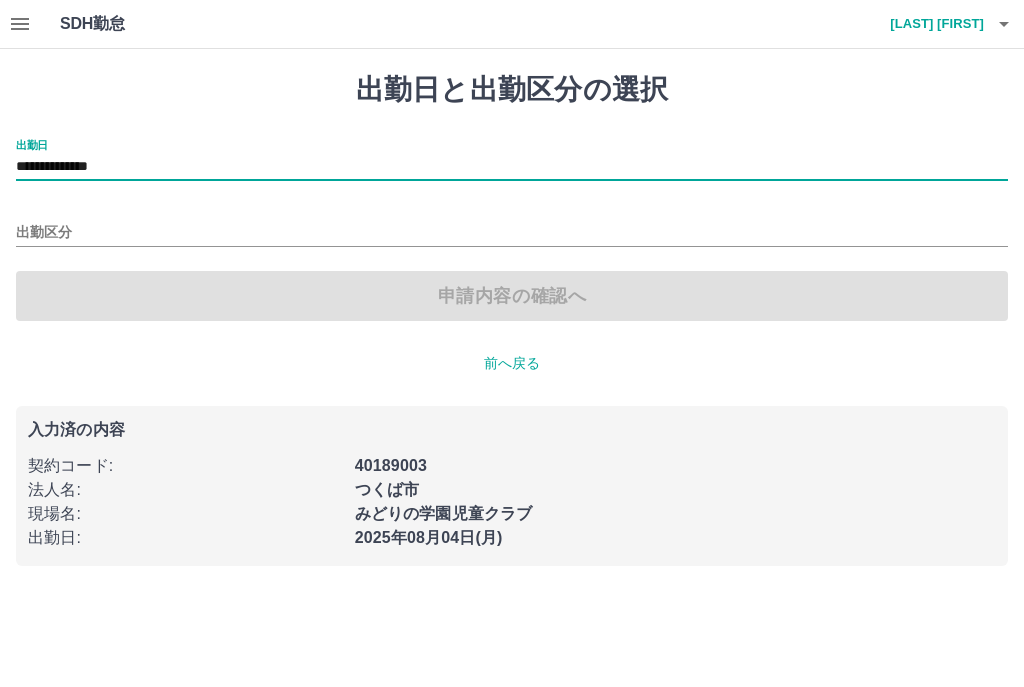 click on "**********" at bounding box center (512, 167) 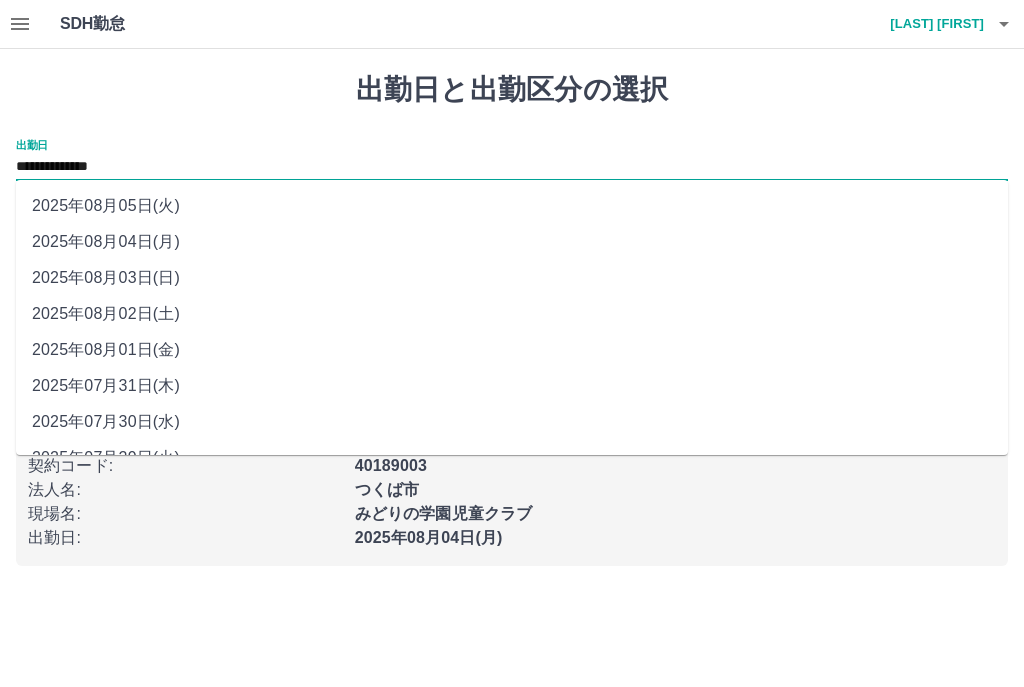 click on "2025年08月05日(火)" at bounding box center (512, 206) 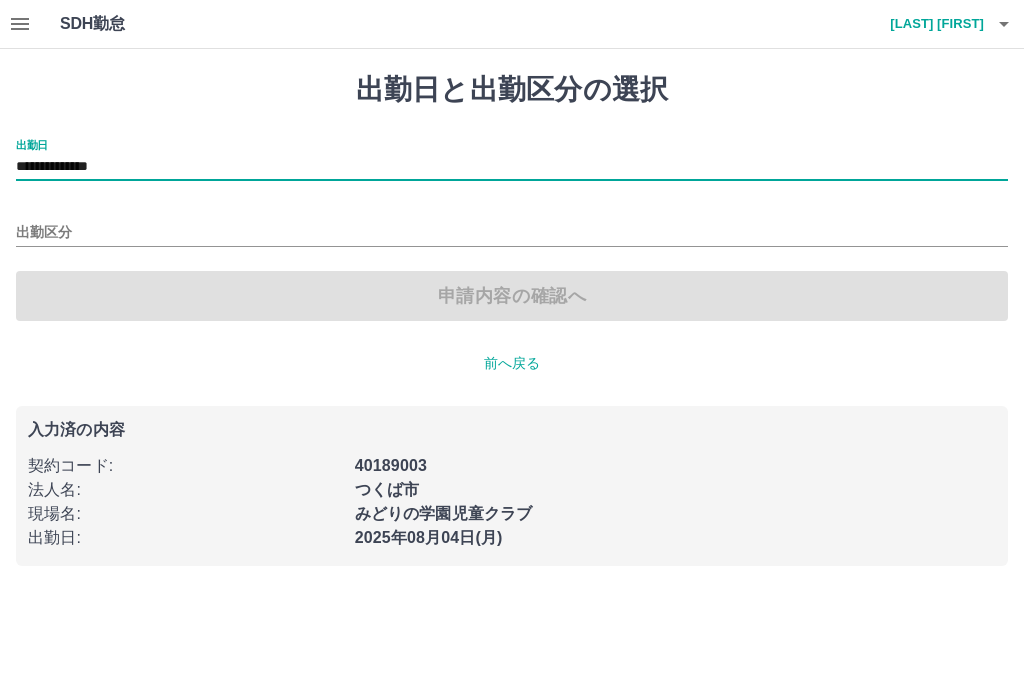 click on "出勤区分" at bounding box center (512, 233) 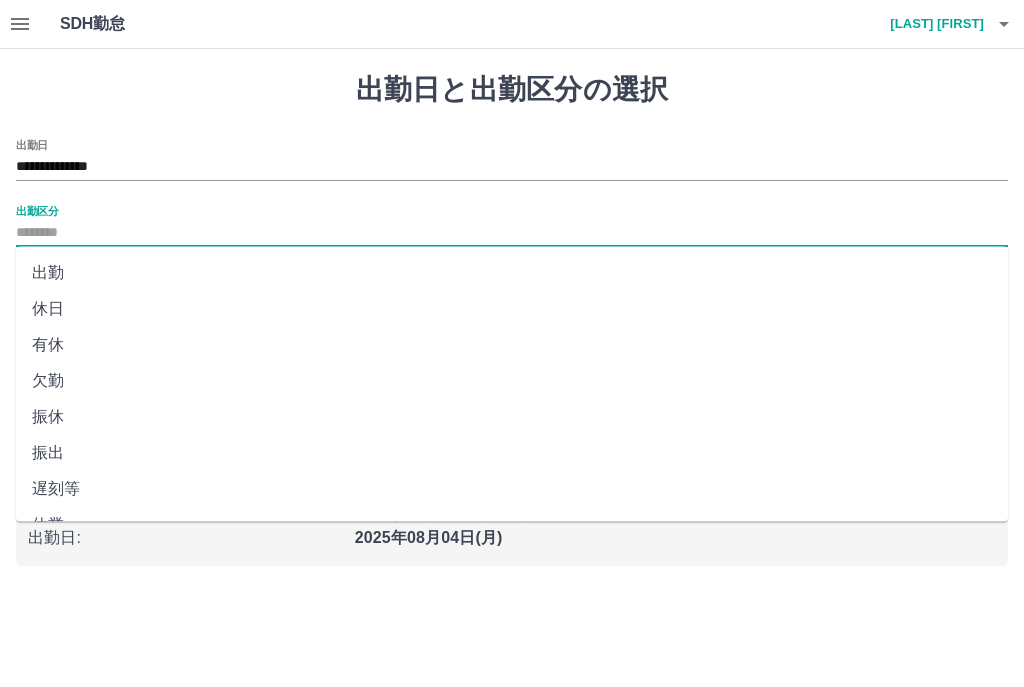 click on "休日" at bounding box center [512, 309] 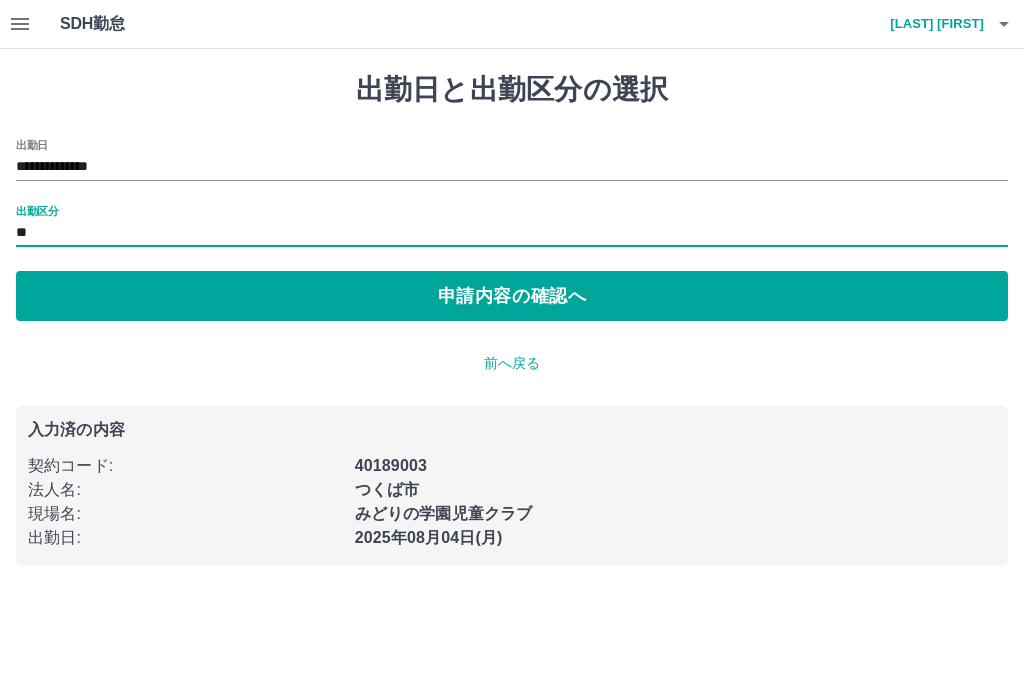 click on "申請内容の確認へ" at bounding box center [512, 296] 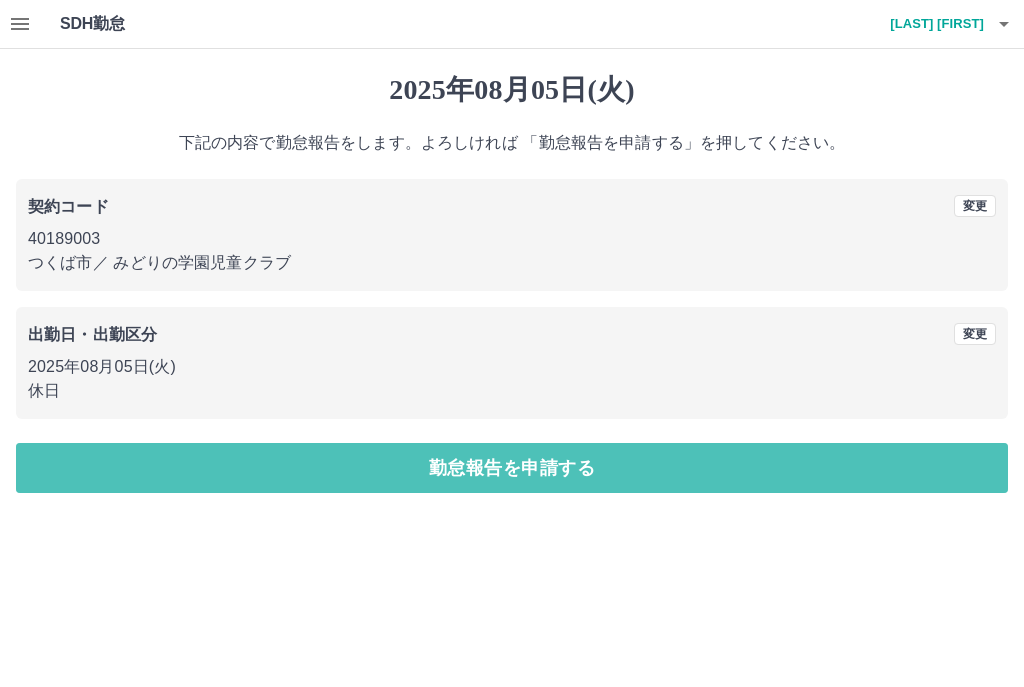 click on "勤怠報告を申請する" at bounding box center (512, 468) 